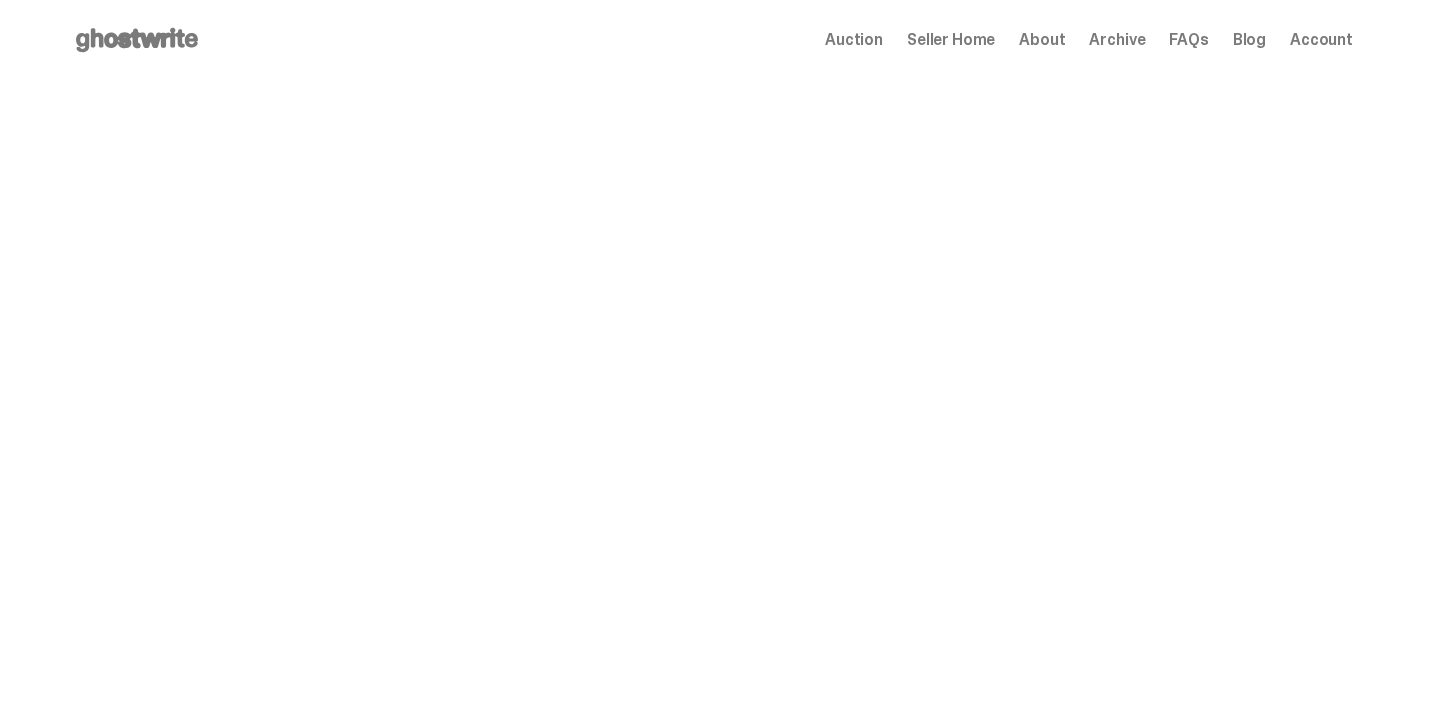 scroll, scrollTop: 0, scrollLeft: 0, axis: both 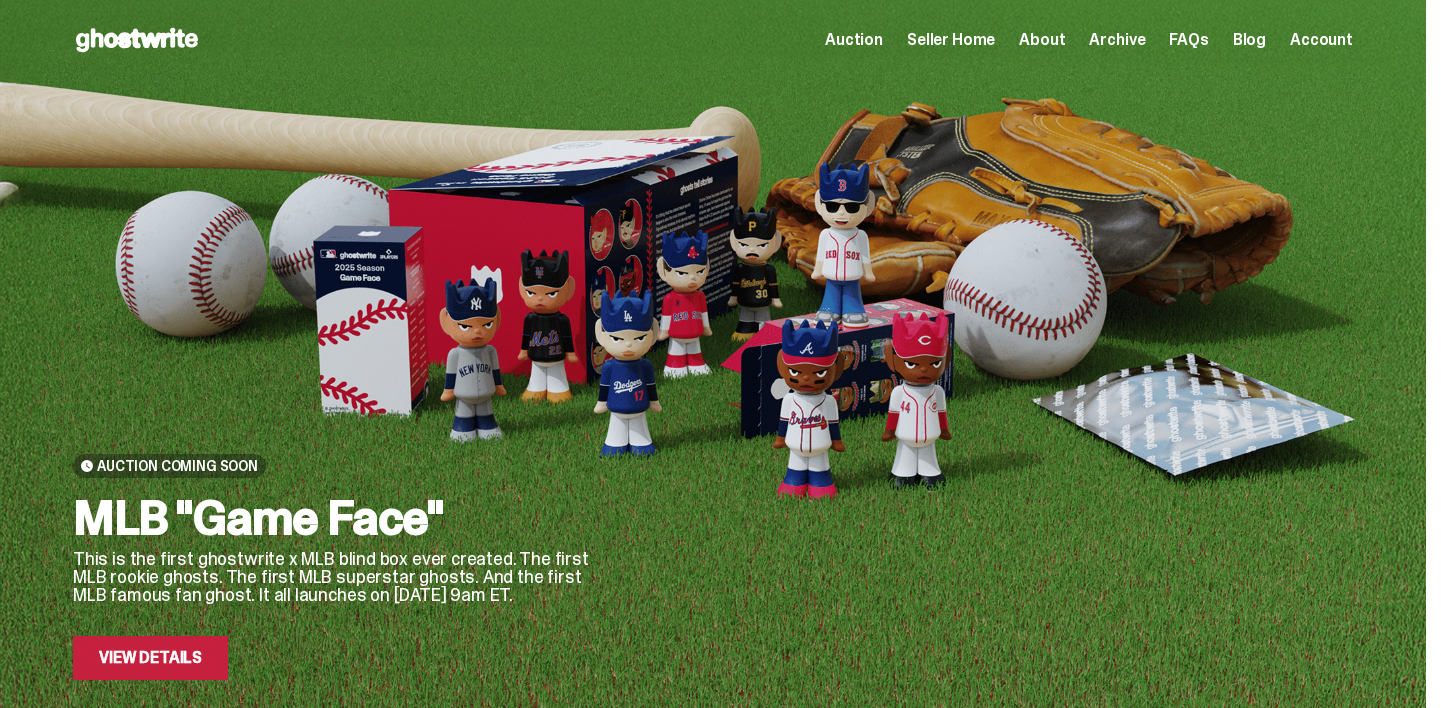 click on "Auction" at bounding box center (854, 40) 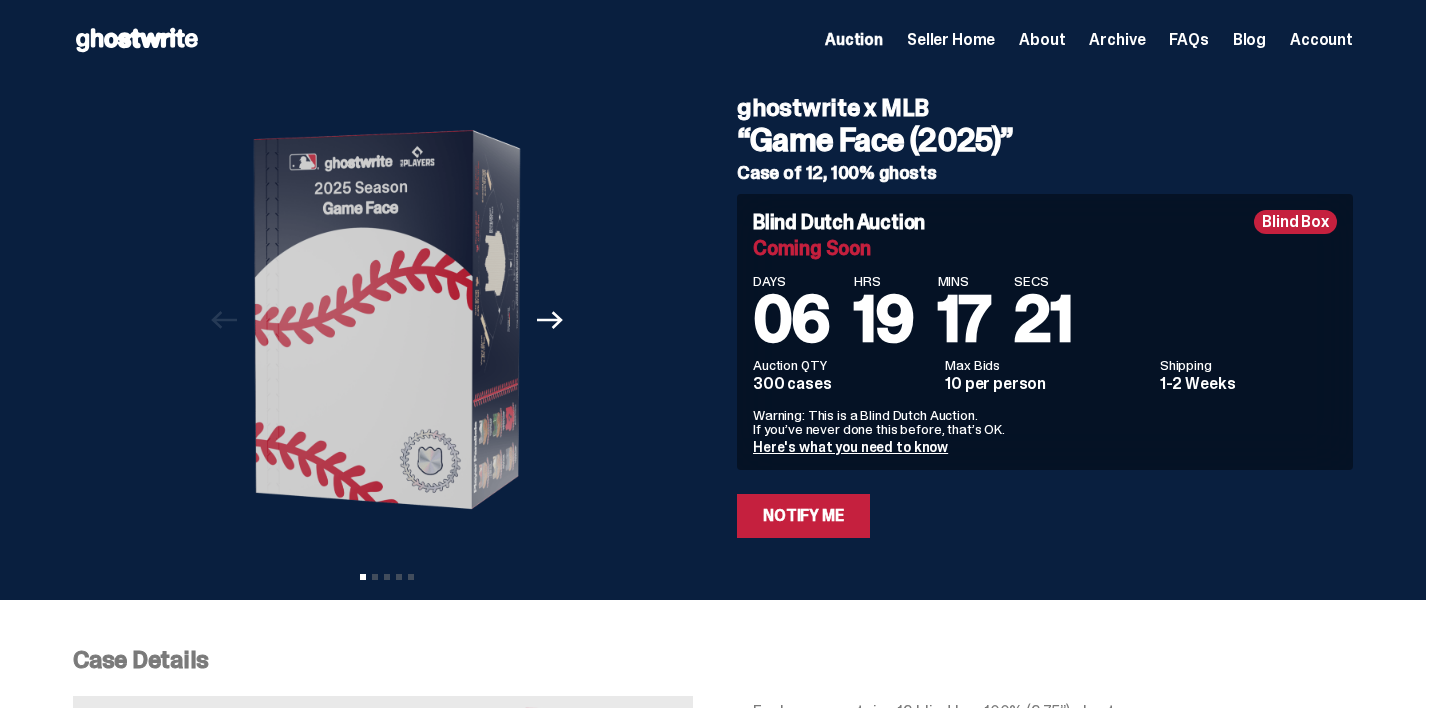 click on "Case Details
Each case contains 12 blind box 100% (2.75”) ghosts
Full set features 19 players and 1 Famous Fan
Chase ultra-rare player parallels, like the /10 gold crown and 1/1 fire crown
And look out for surprise inserts!
Want to know everything about this collection?  Click here .
Note: These are "blind boxes”: each box contains a randomized ghost and - like a pack of trading cards - you won’t know what ghost you’re getting until you open the box.
Final product may vary from images shown.
There is a maximum of 10 bids per person. If you want to bid for more cases, reach out to us at  support@ghostwrite.com ." at bounding box center (713, 846) 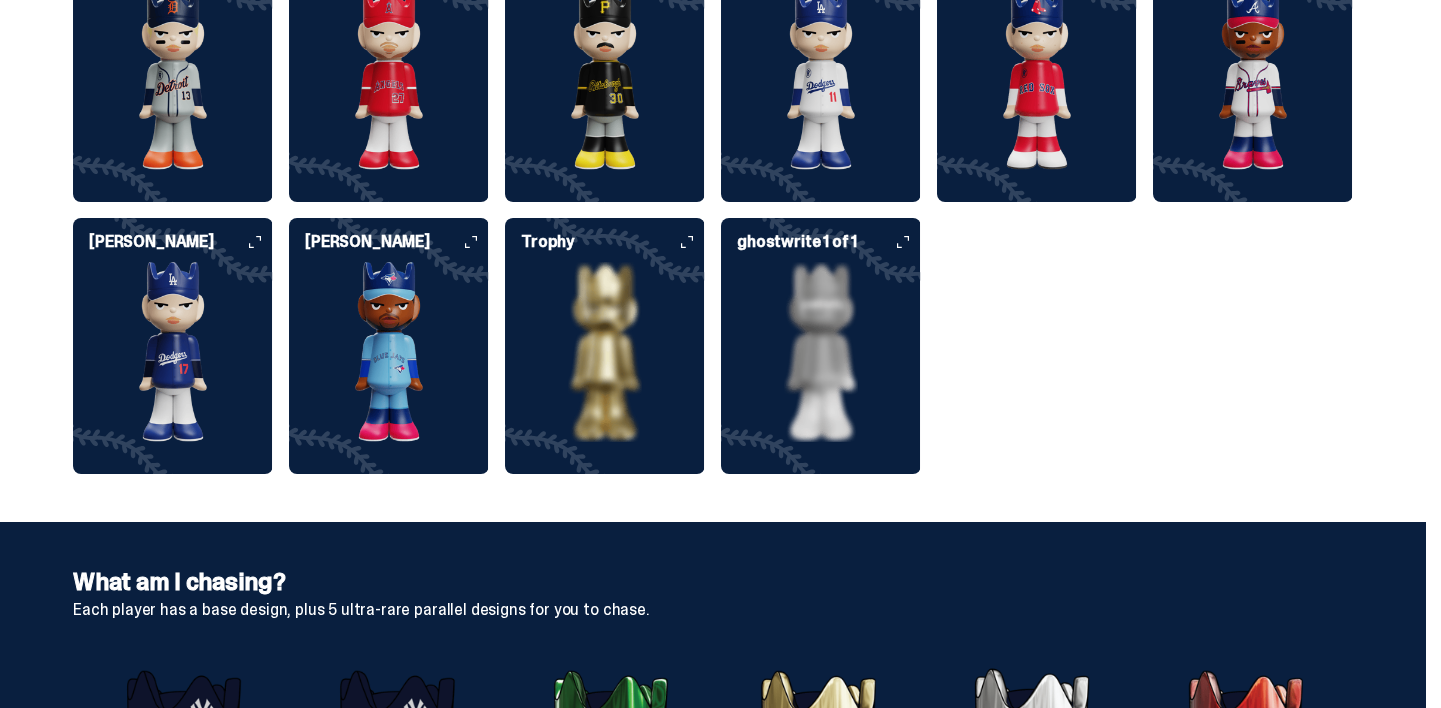 scroll, scrollTop: 2472, scrollLeft: 0, axis: vertical 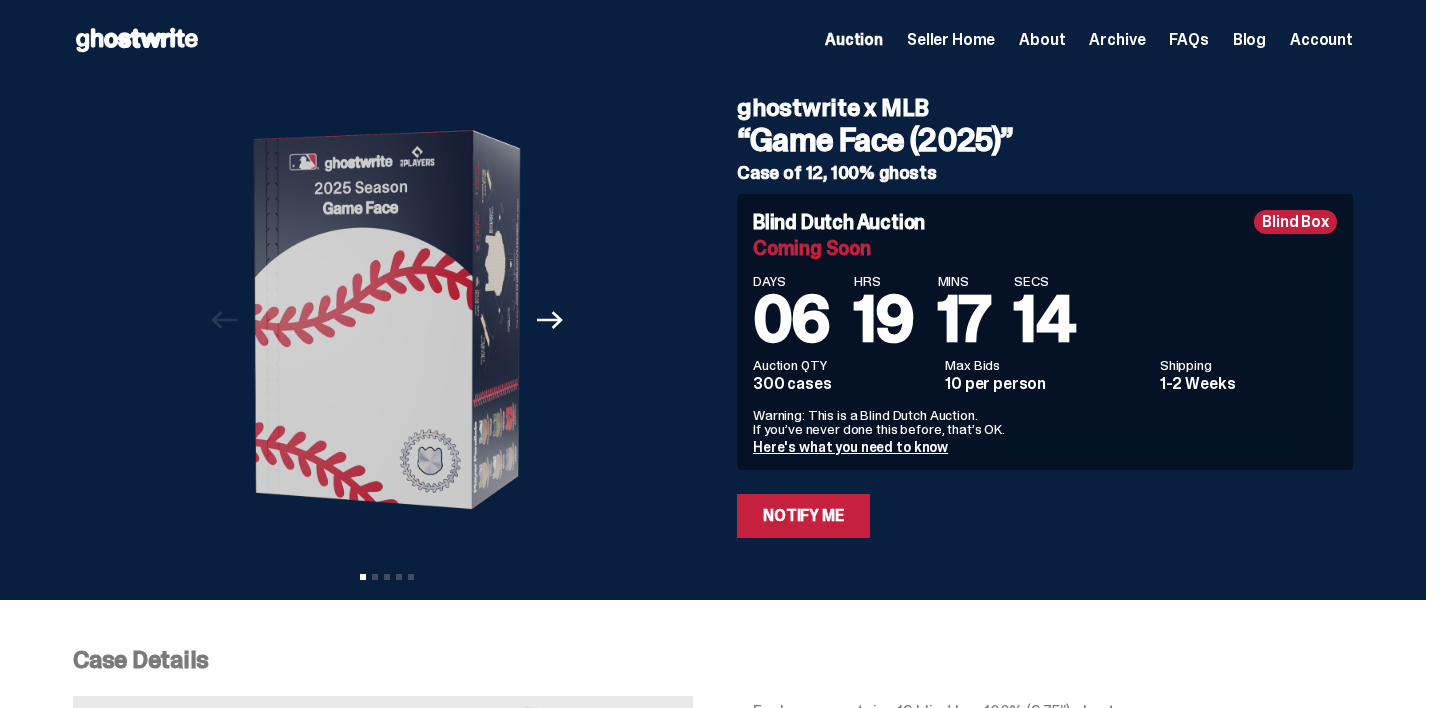 click on "Archive" at bounding box center [1117, 40] 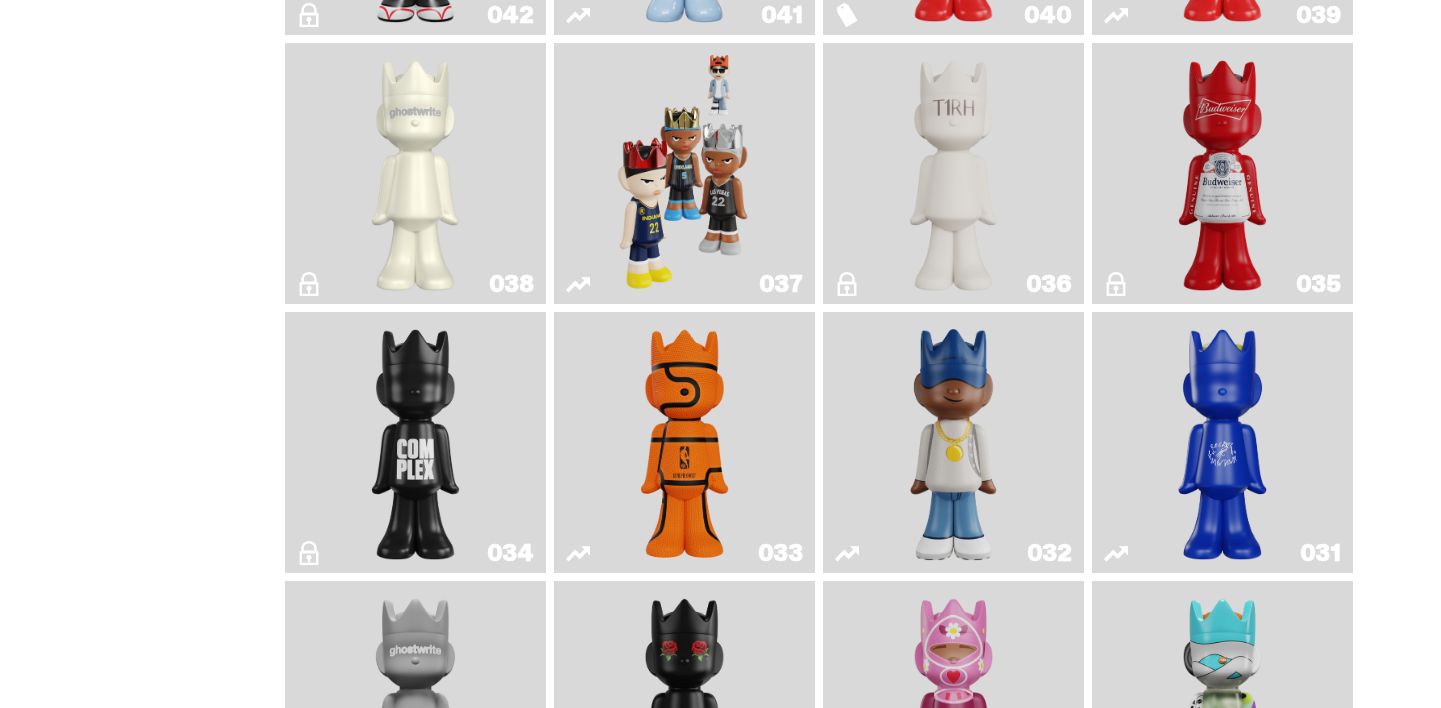 scroll, scrollTop: 1216, scrollLeft: 0, axis: vertical 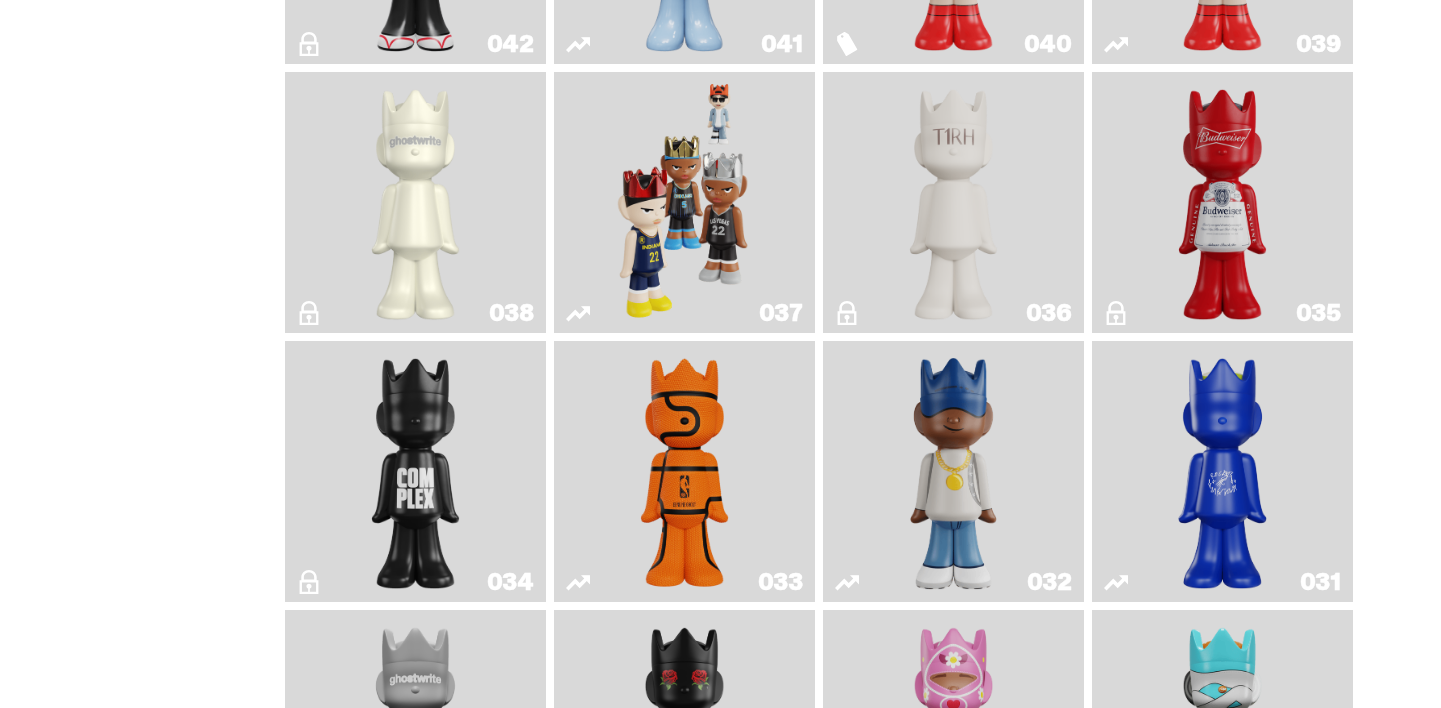 click at bounding box center (685, 202) 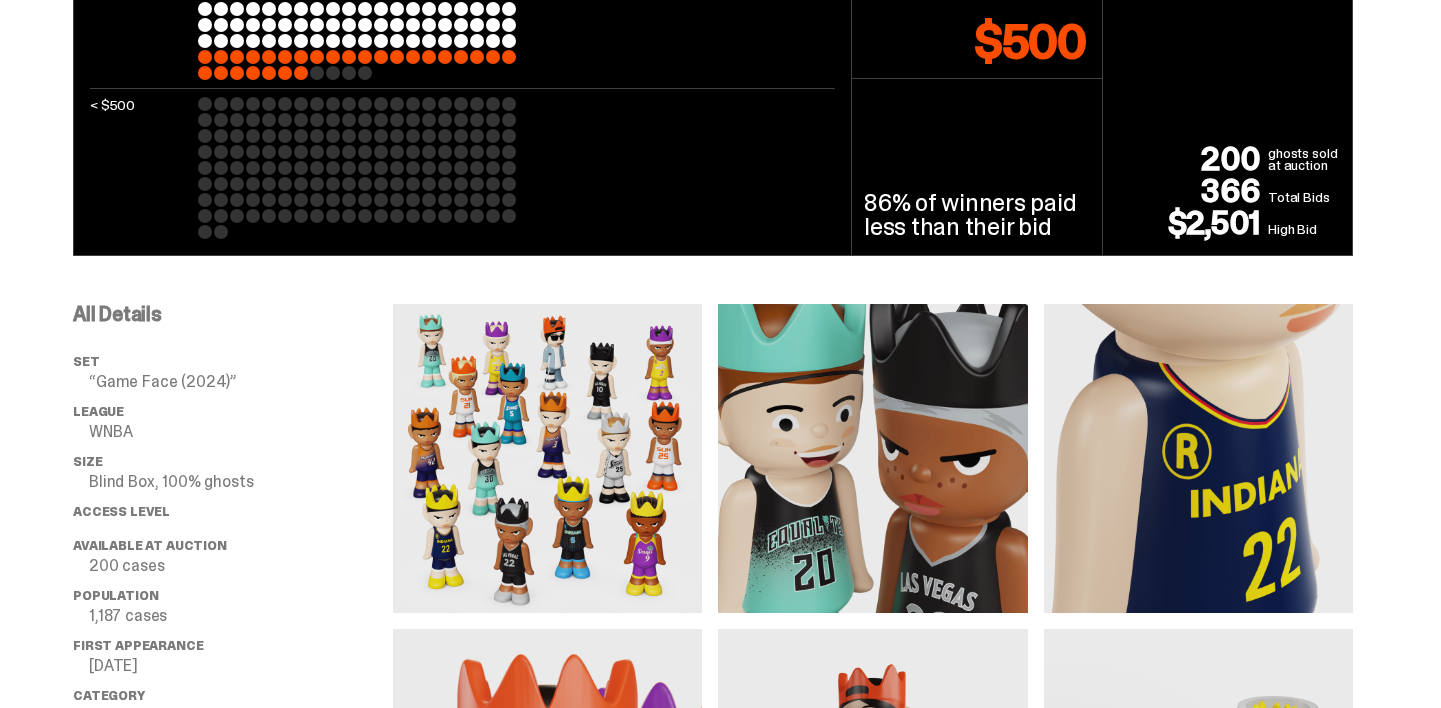 scroll, scrollTop: 1096, scrollLeft: 0, axis: vertical 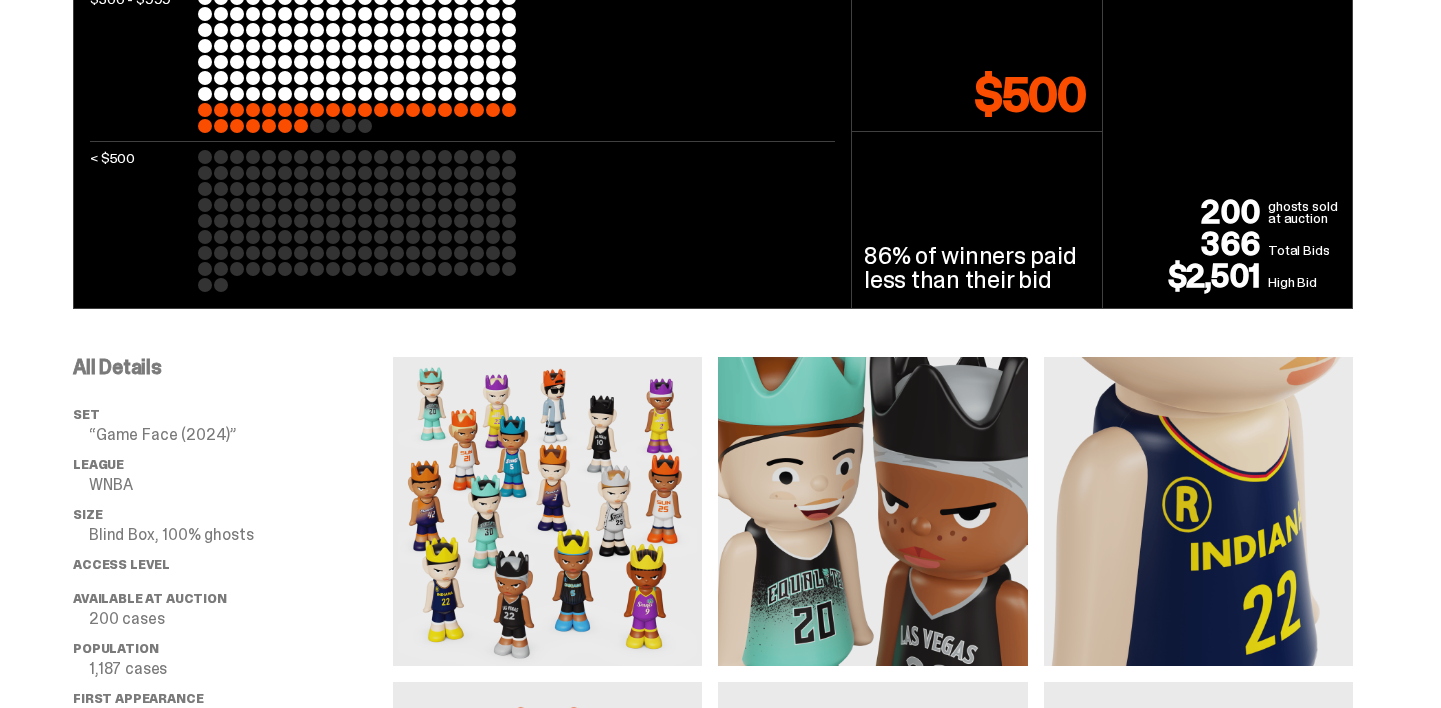 click on "Blind Dutch Auction
December 10-12, 2024
ghostwrite x WNBA "Game Face (2024)"
Blind Box,
100%
ghosts
Bid Distribution
winning bid
losing bid
≥ $2000
$1500 - $1999
$1000 - $1499
$500 - $999
< $500
Clearing Price High Bid" at bounding box center [713, 1] 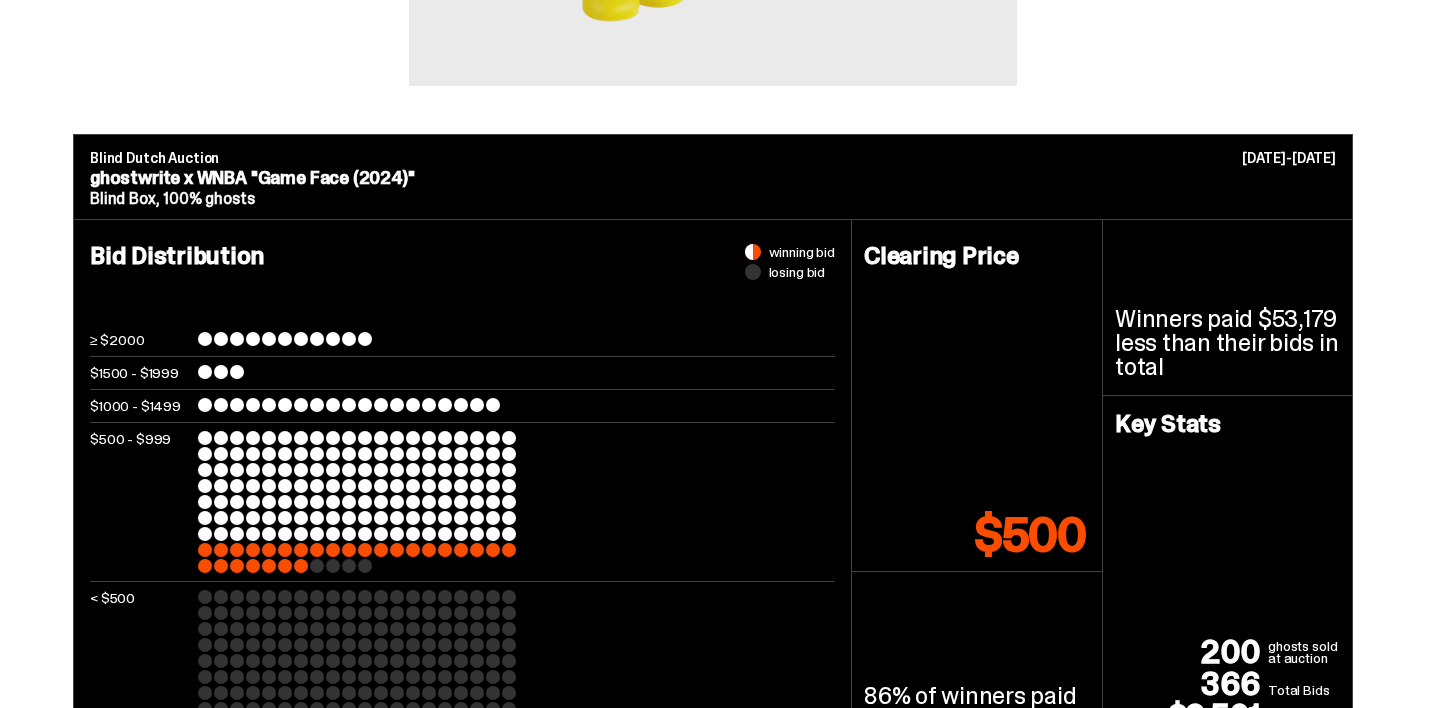 scroll, scrollTop: 656, scrollLeft: 0, axis: vertical 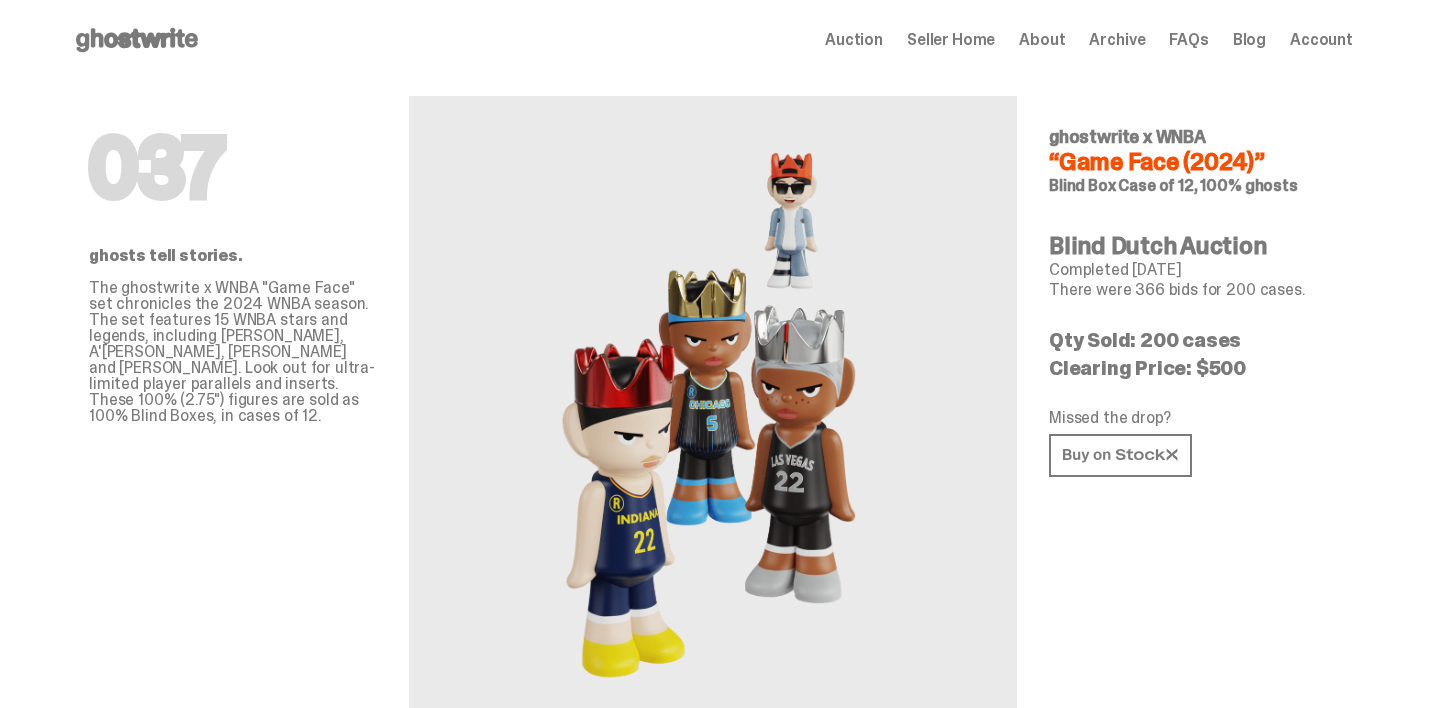 click on "Archive" at bounding box center [1117, 40] 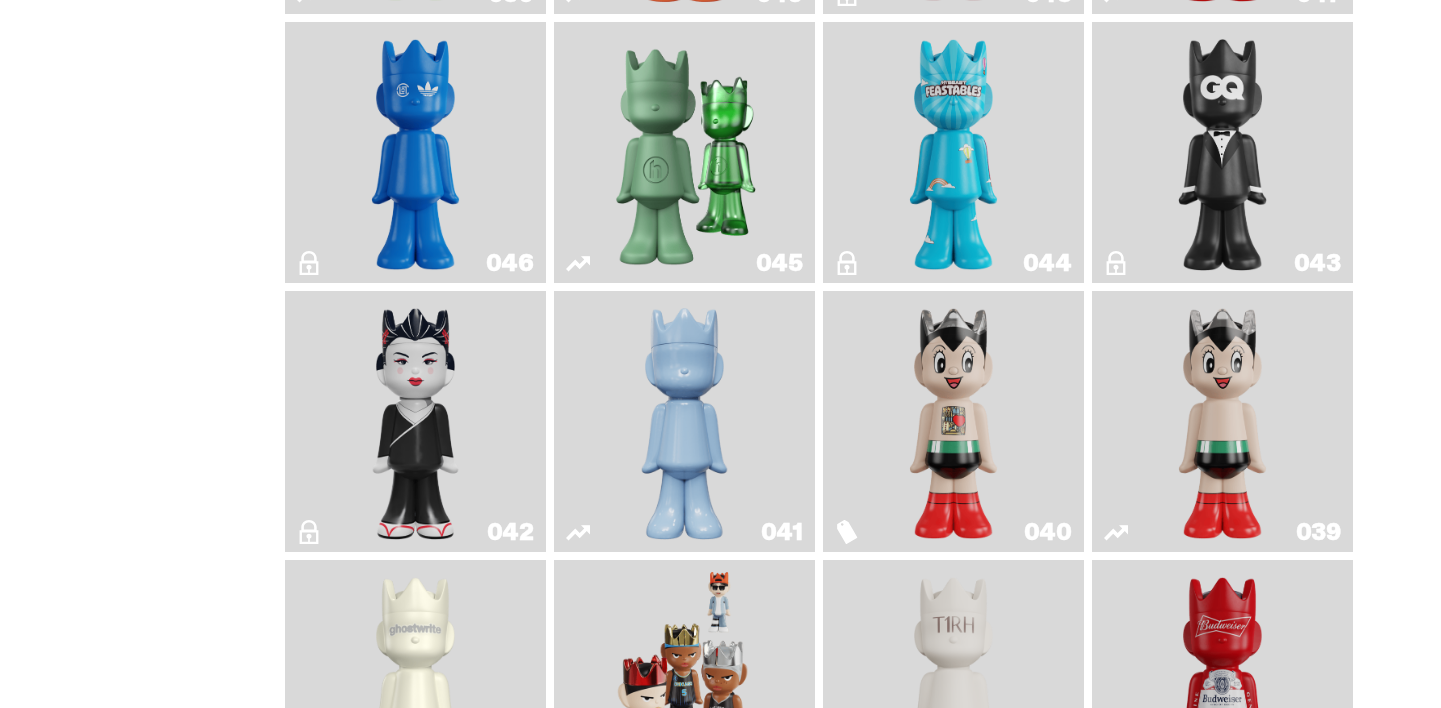 scroll, scrollTop: 1416, scrollLeft: 0, axis: vertical 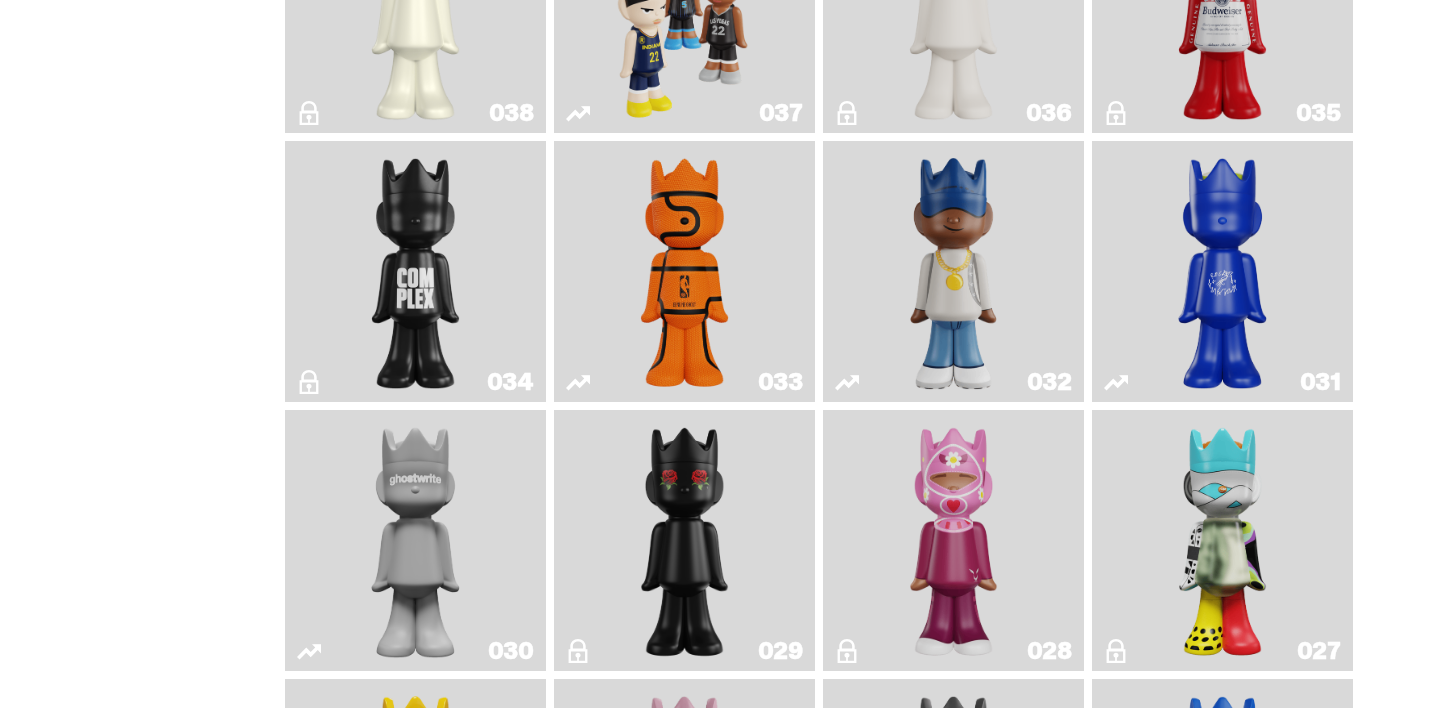 click at bounding box center [954, 271] 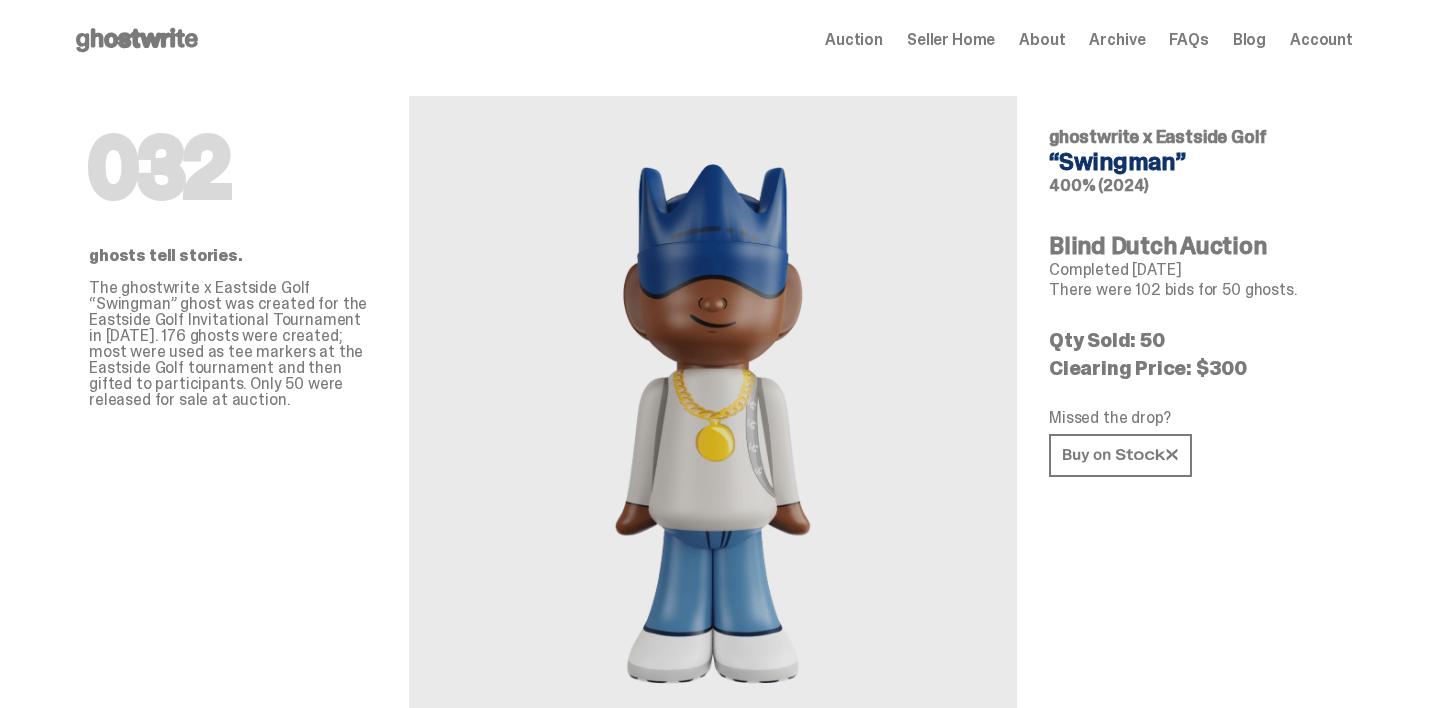 scroll, scrollTop: 688, scrollLeft: 0, axis: vertical 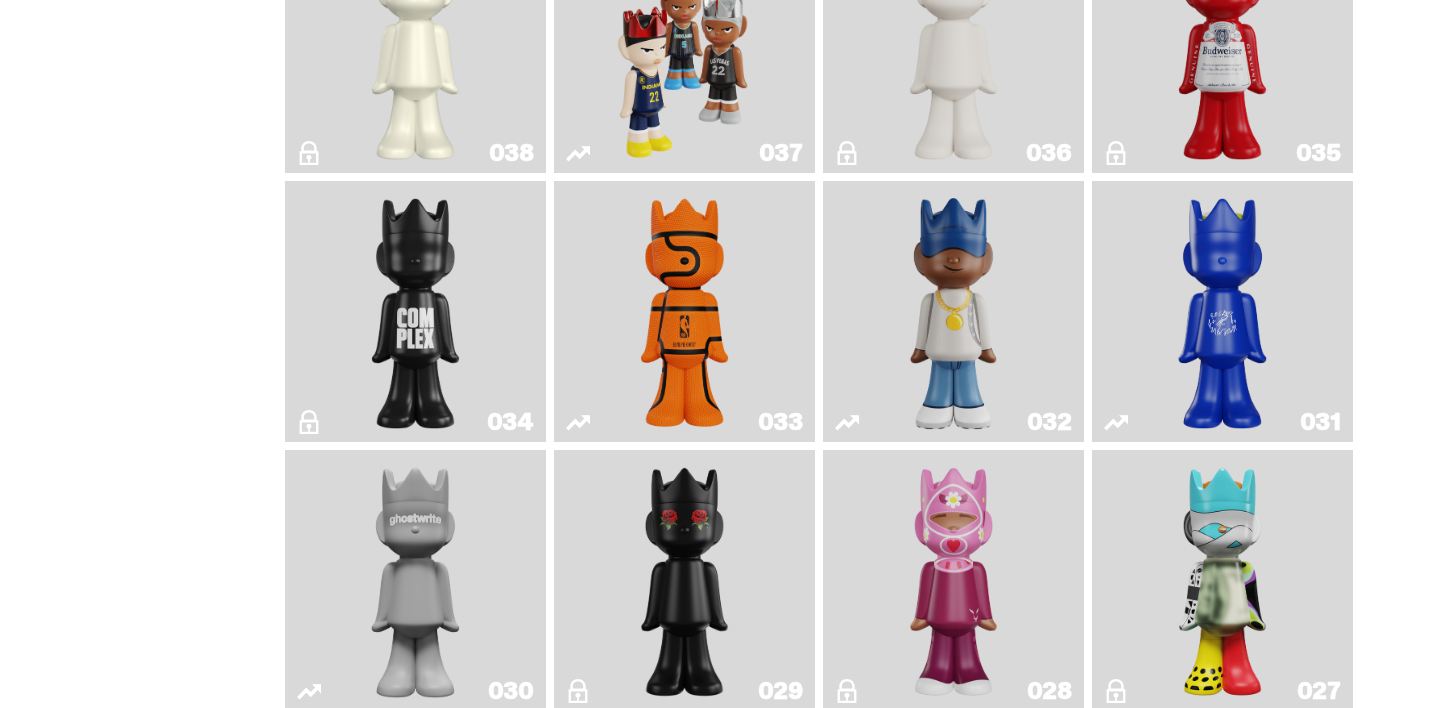 click at bounding box center (685, 311) 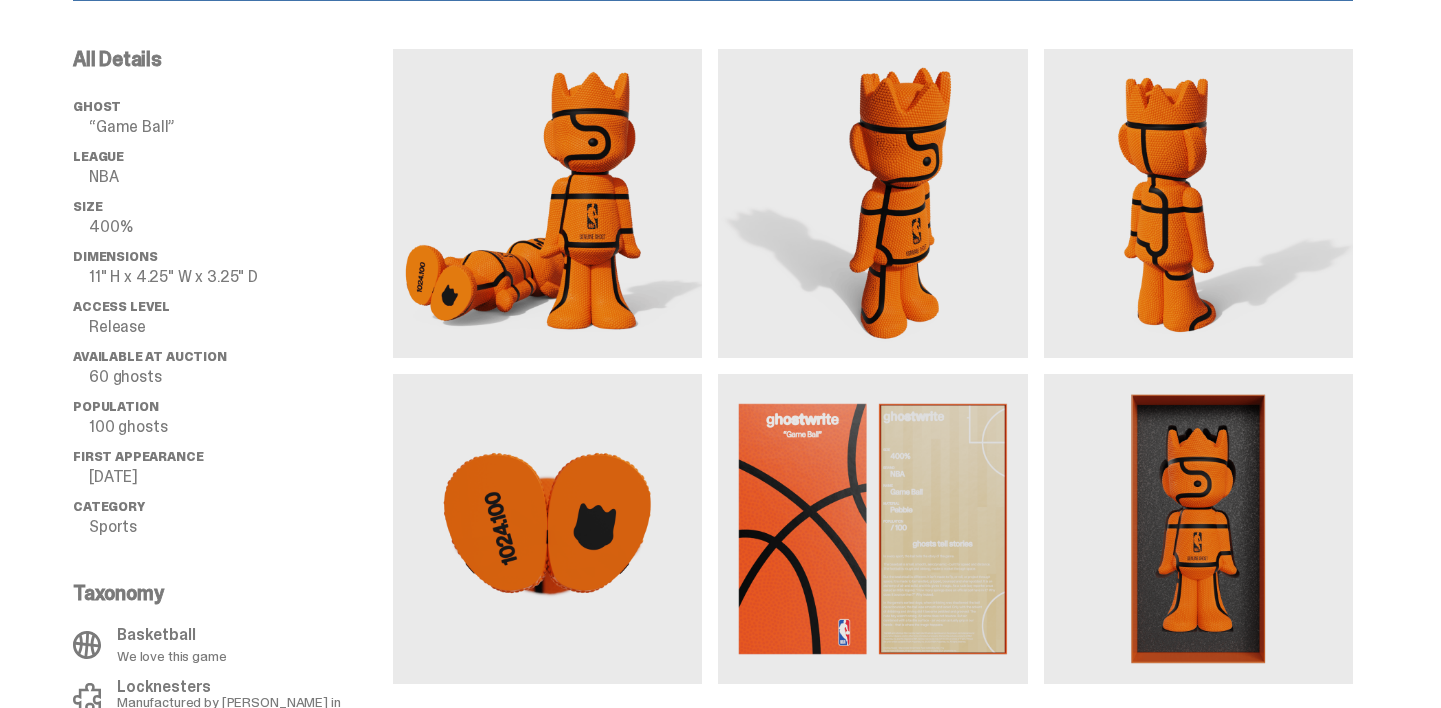 scroll, scrollTop: 0, scrollLeft: 0, axis: both 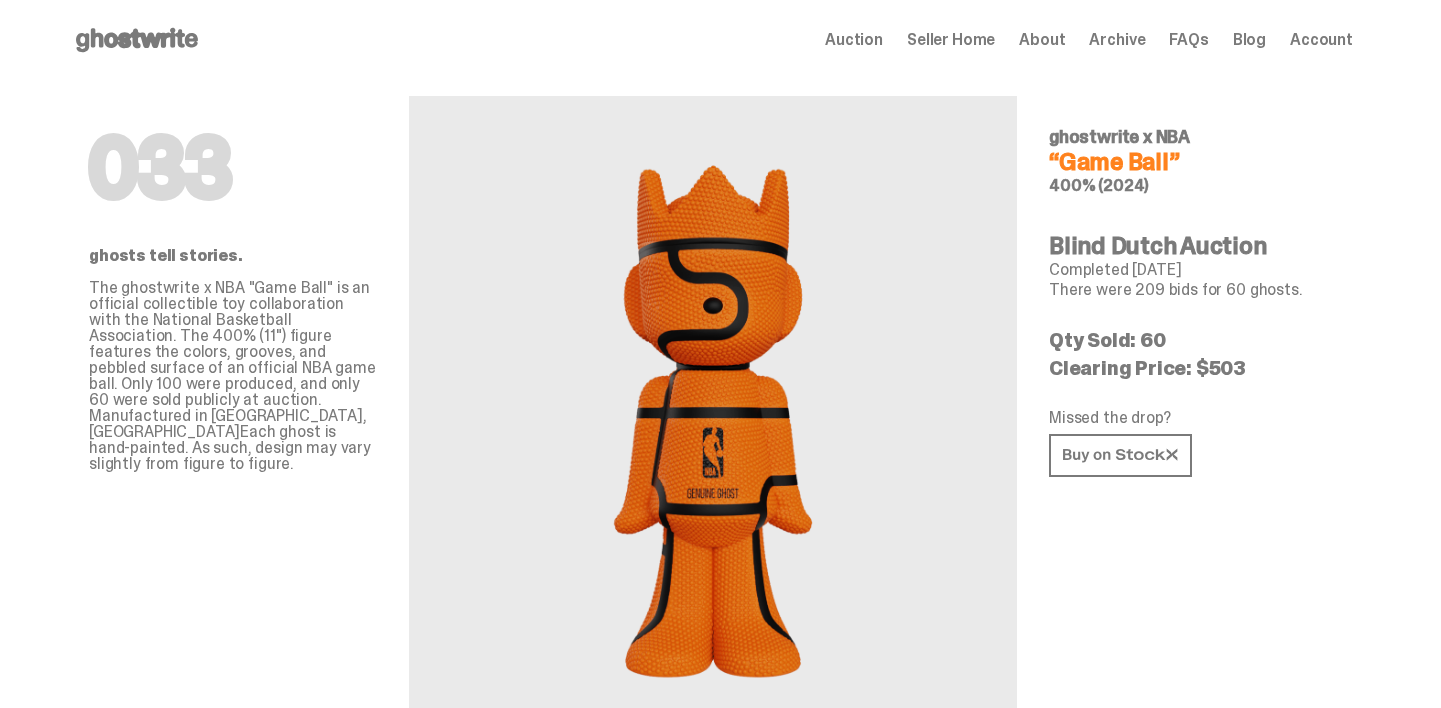 click on "Open main menu
Home
Auction
Seller Home
About
Archive
FAQs
Blog
Account" at bounding box center (713, 40) 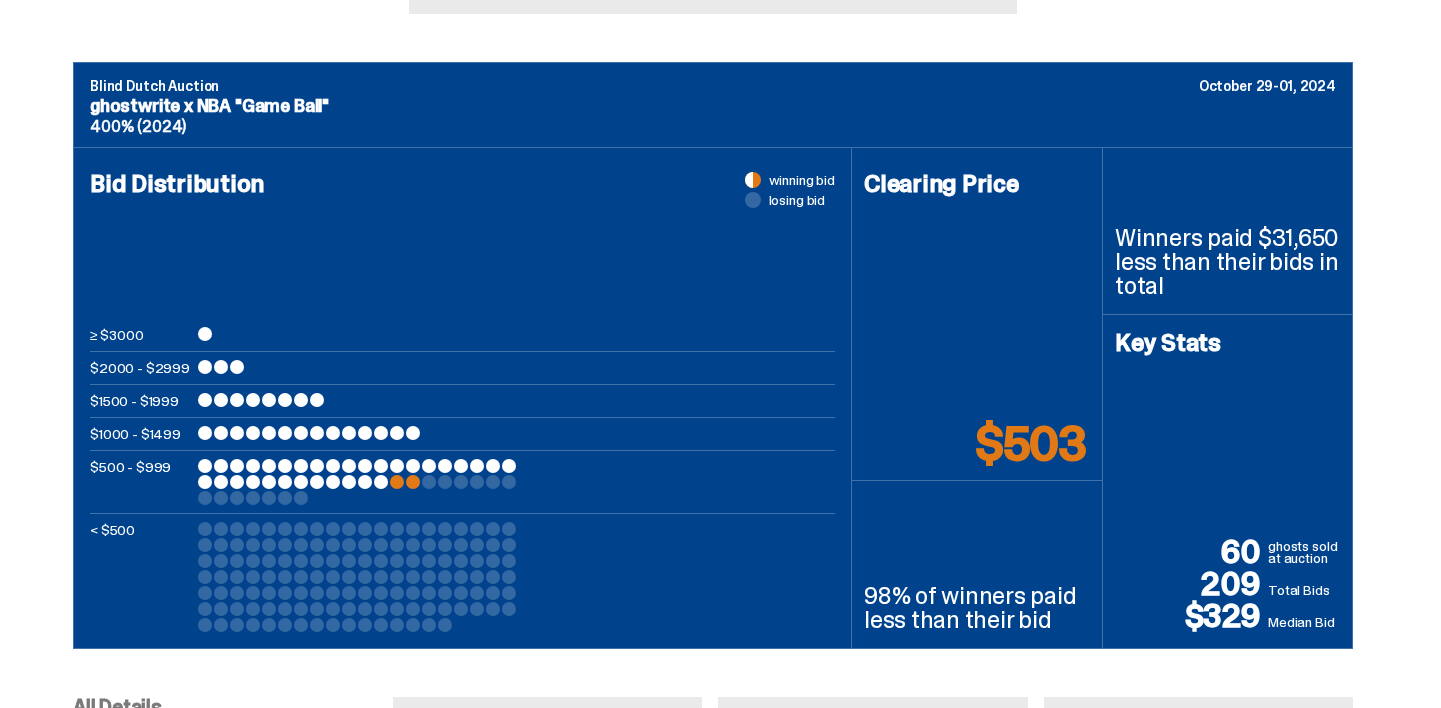 scroll, scrollTop: 808, scrollLeft: 0, axis: vertical 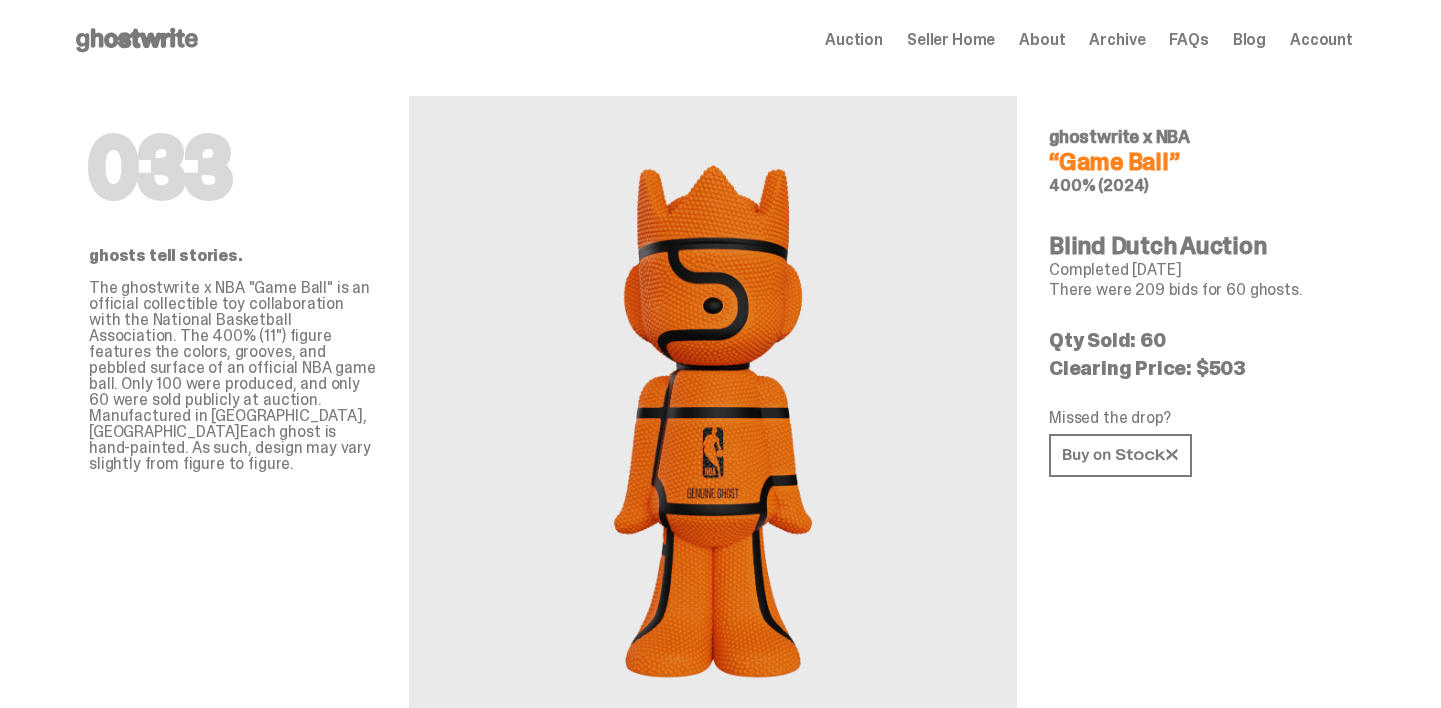 click 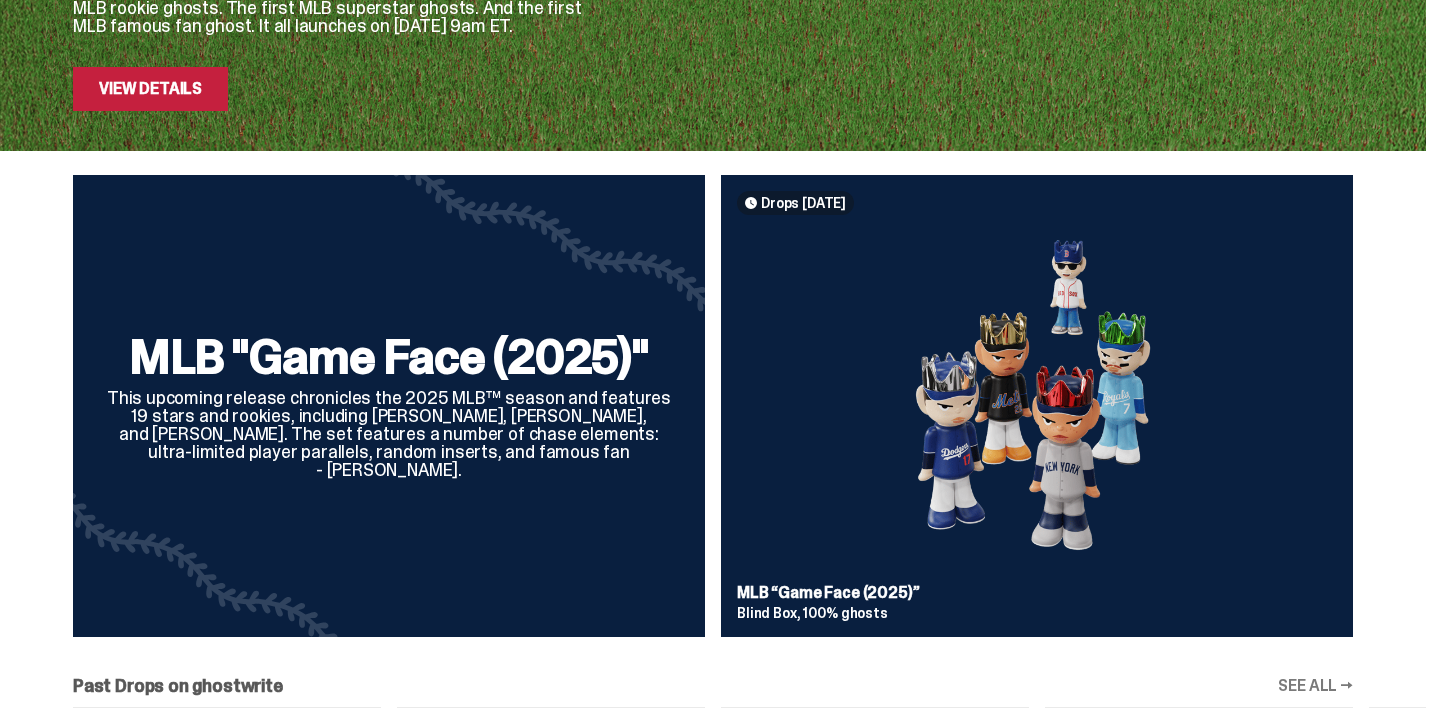 scroll, scrollTop: 568, scrollLeft: 0, axis: vertical 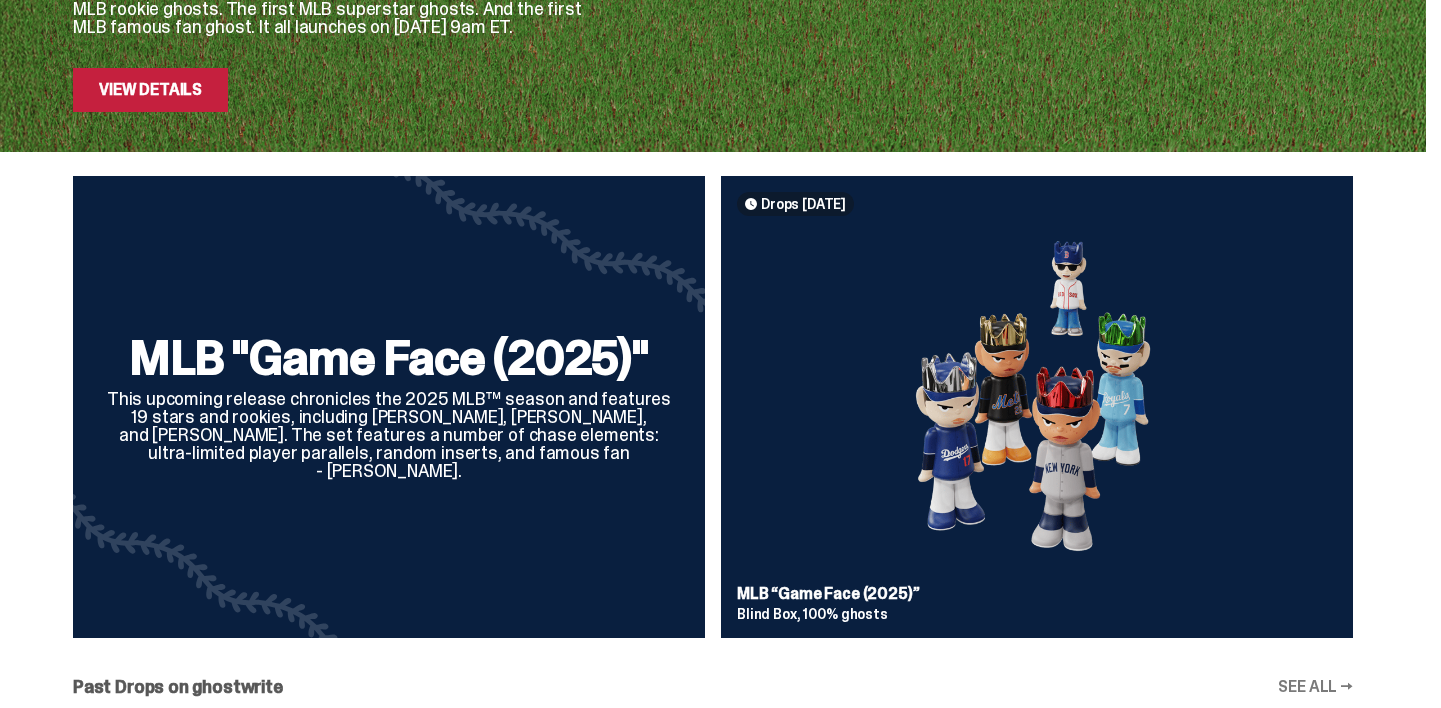 click on "View Details" at bounding box center (150, 90) 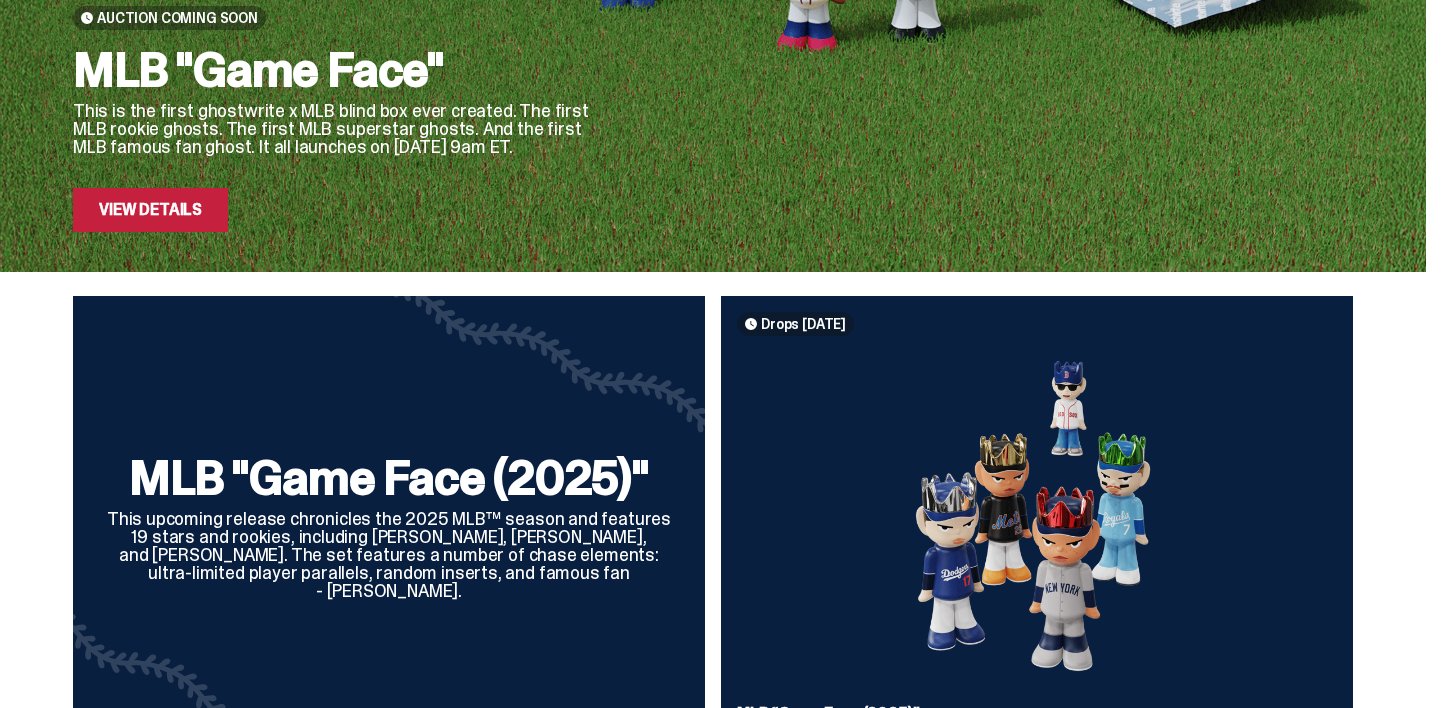 scroll, scrollTop: 448, scrollLeft: 0, axis: vertical 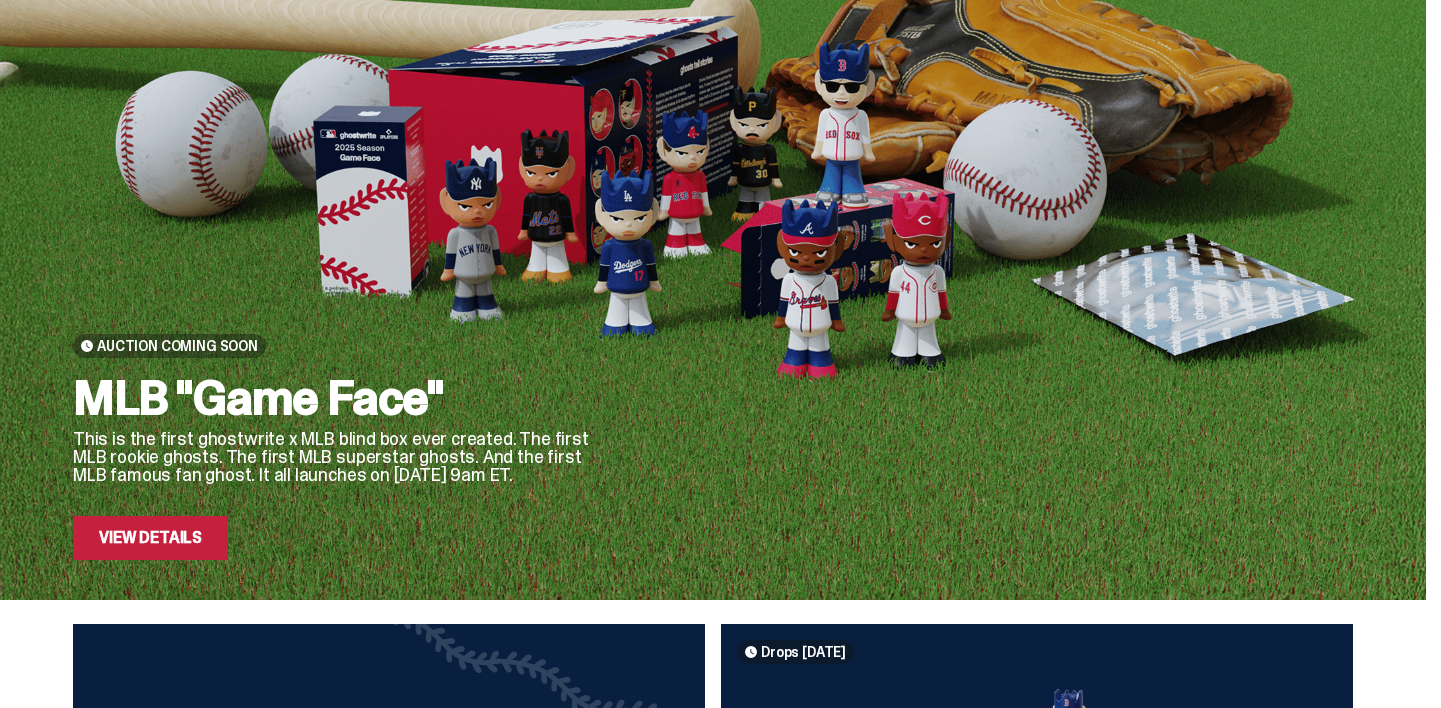 drag, startPoint x: 171, startPoint y: 205, endPoint x: 1420, endPoint y: 490, distance: 1281.1034 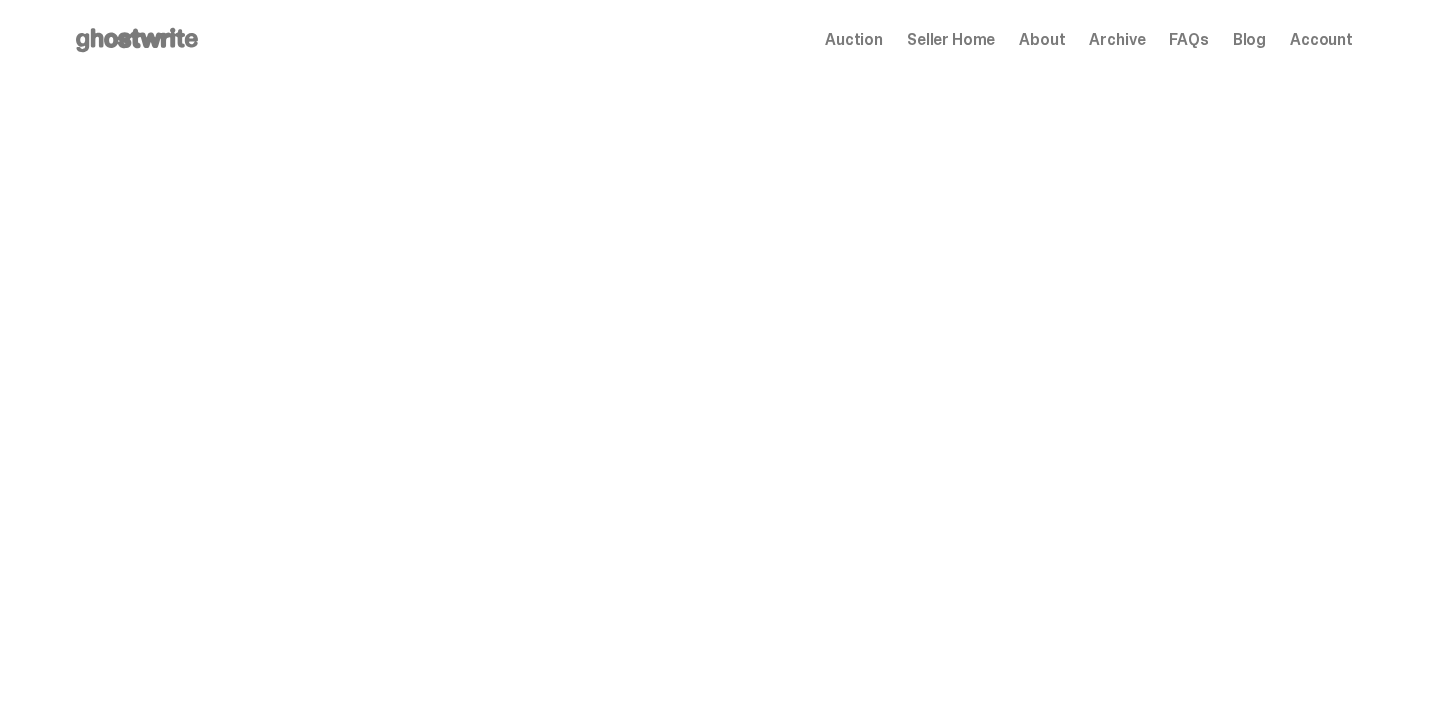 scroll, scrollTop: 0, scrollLeft: 0, axis: both 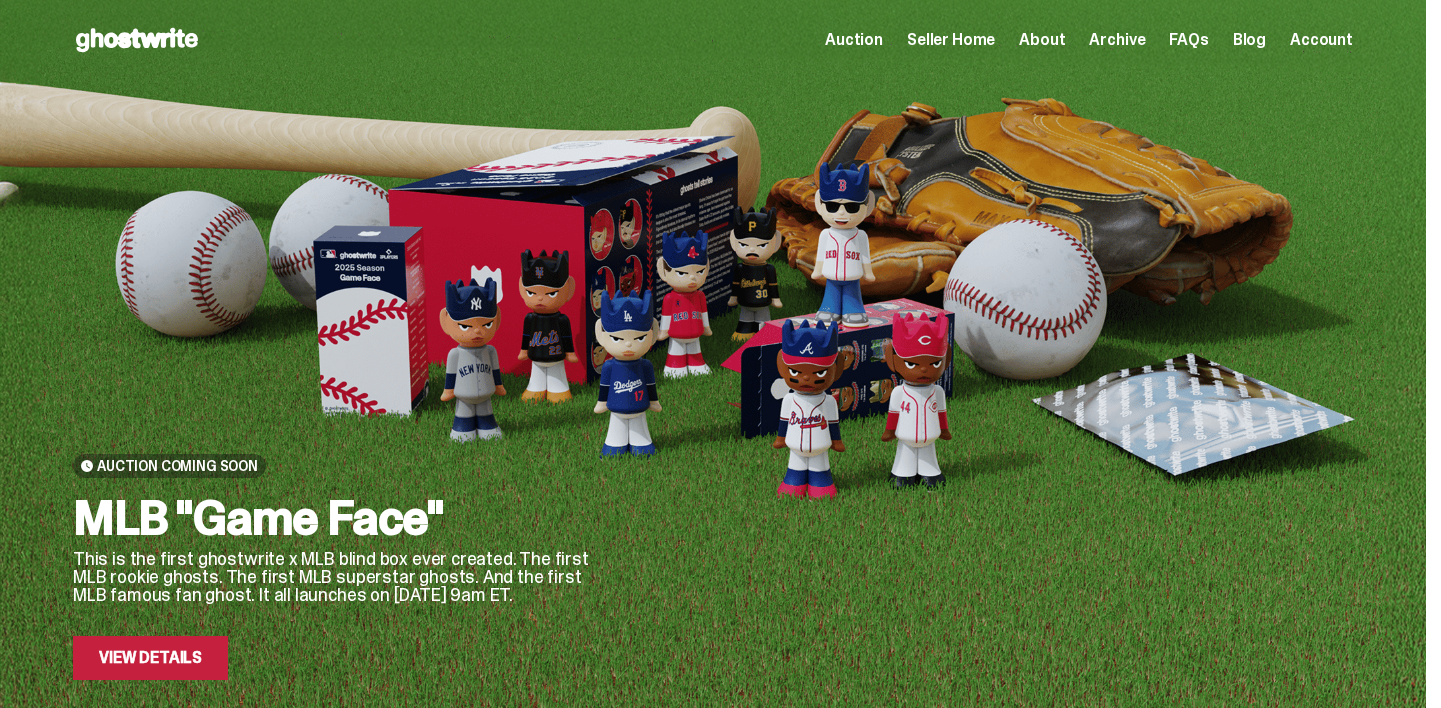 click on "View Details" at bounding box center [150, 658] 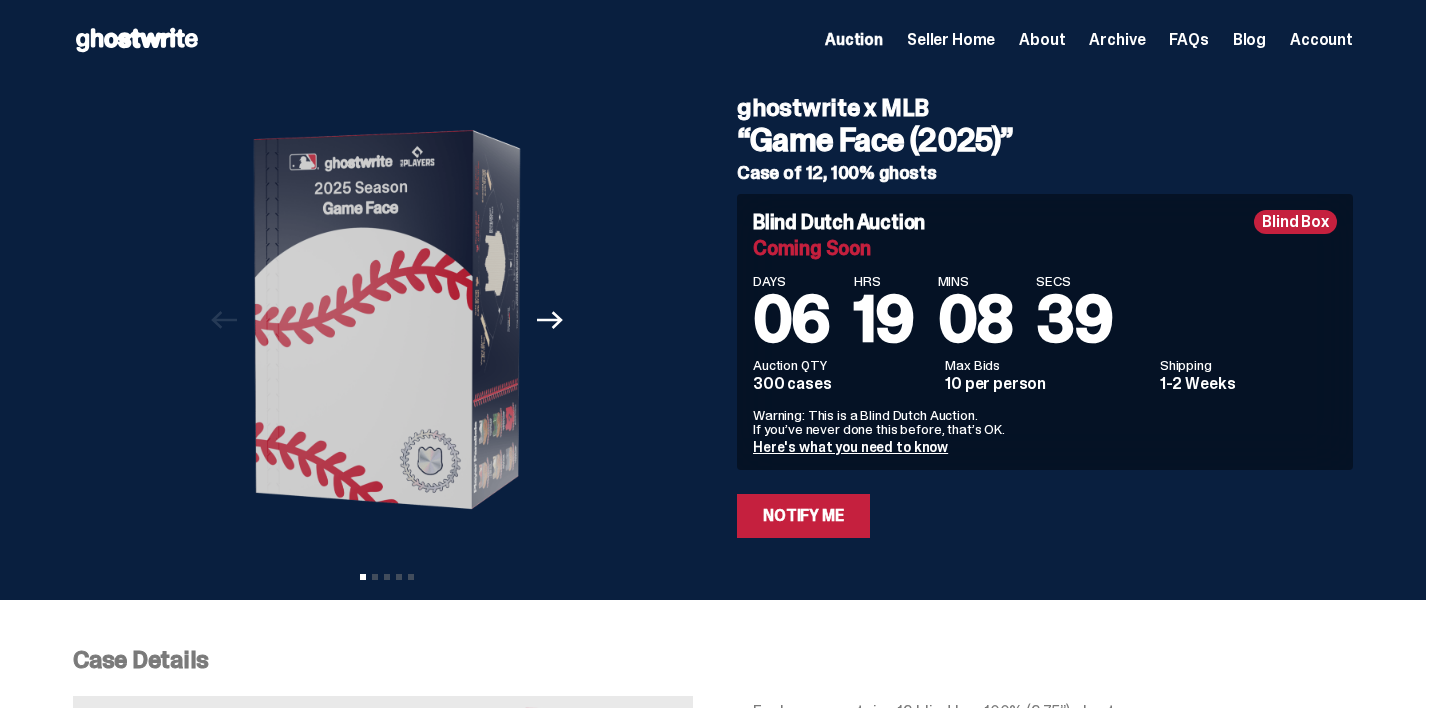 click on "Previous Next View slide 1 View slide 2 View slide 3 View slide 4 View slide 5" at bounding box center (393, 320) 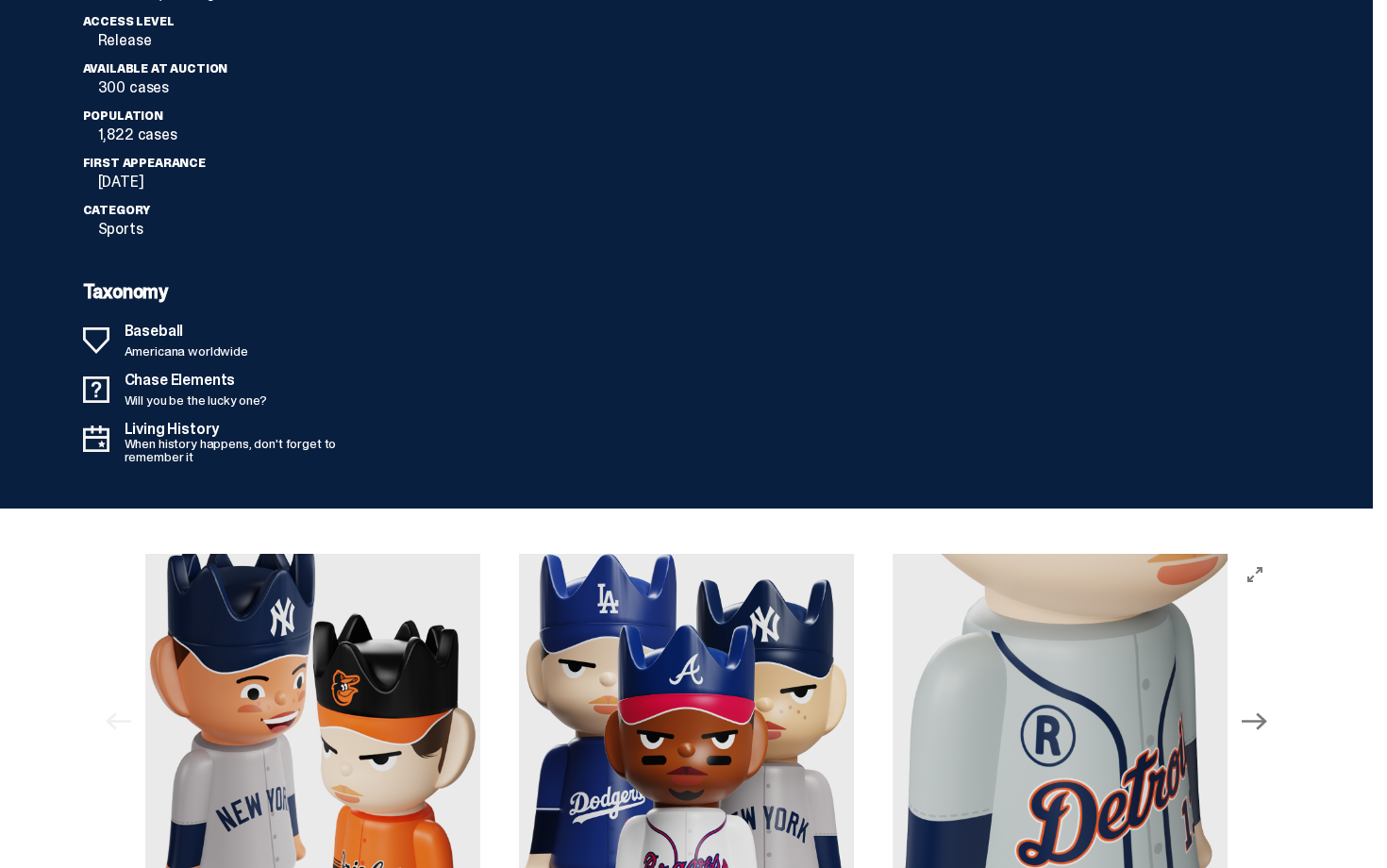 scroll, scrollTop: 5503, scrollLeft: 0, axis: vertical 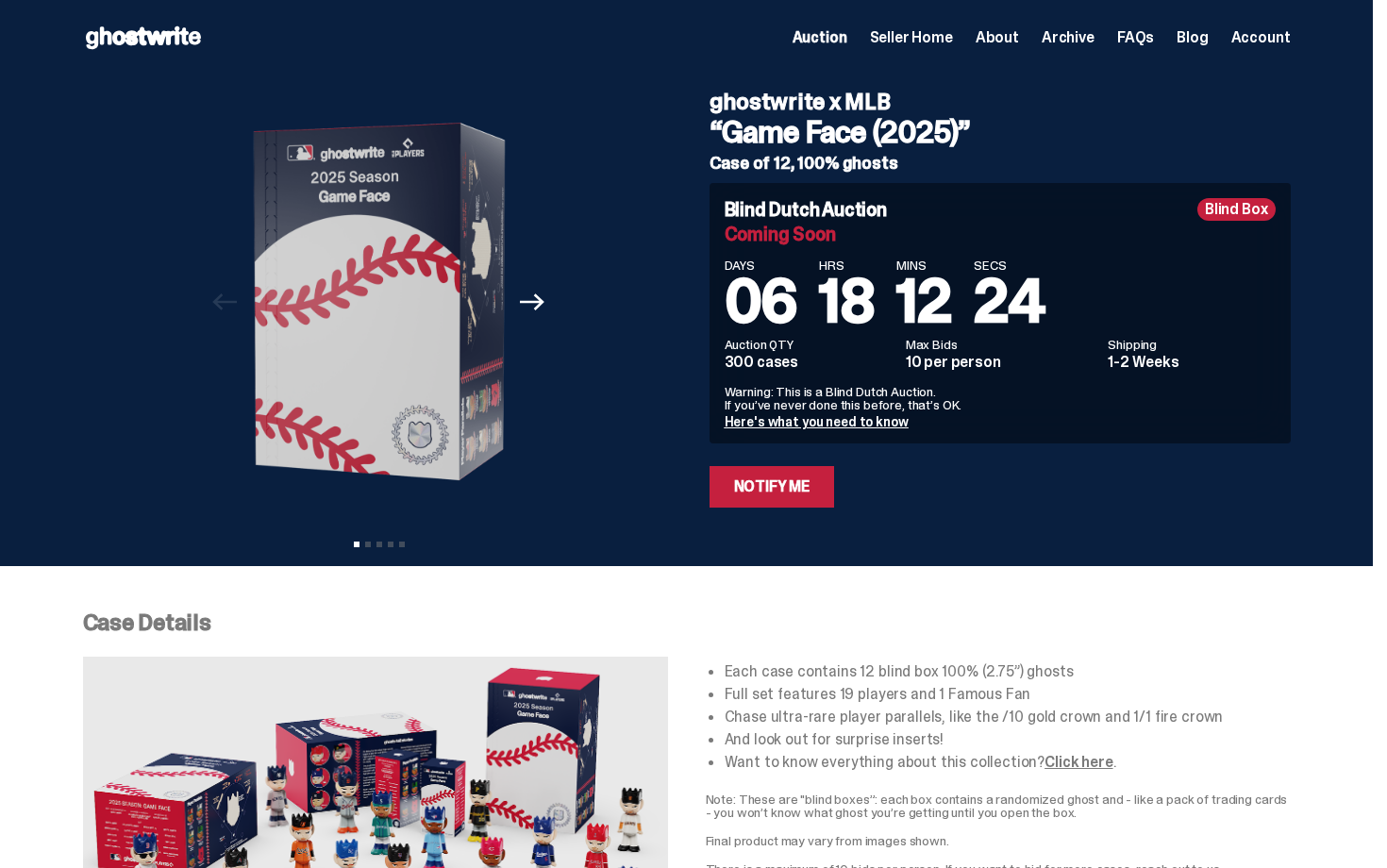 click 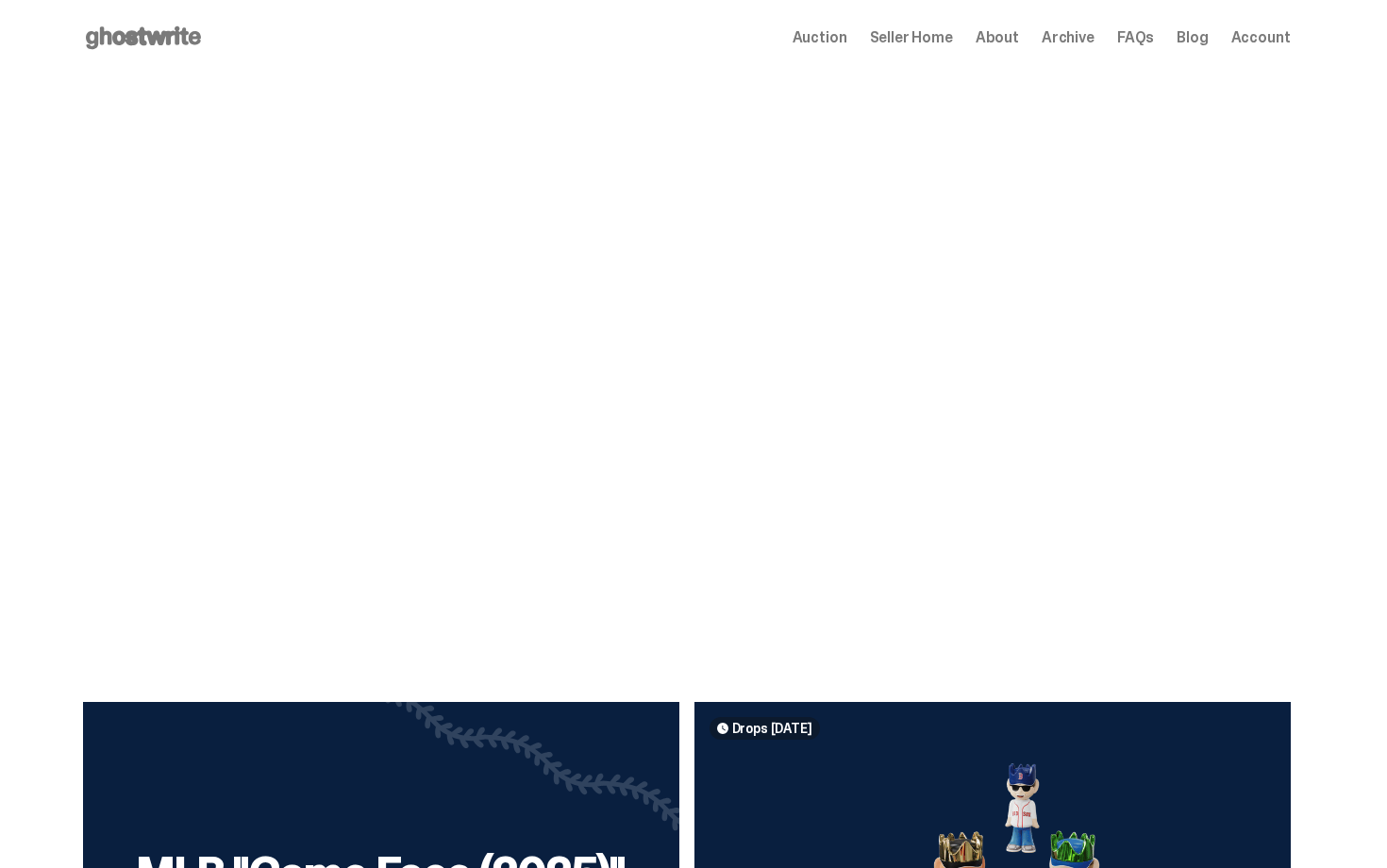 scroll, scrollTop: 113, scrollLeft: 0, axis: vertical 